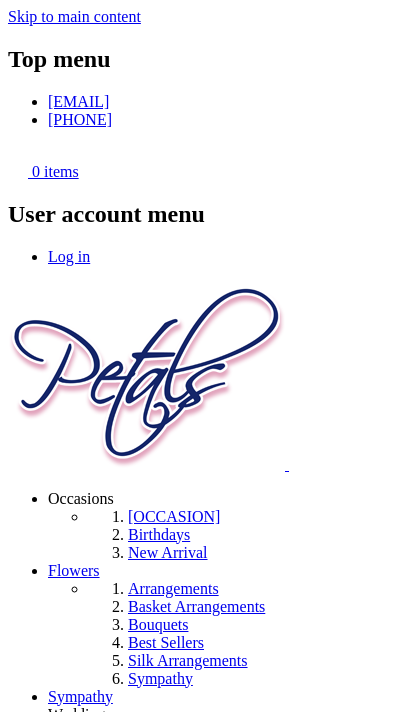 scroll, scrollTop: 0, scrollLeft: 0, axis: both 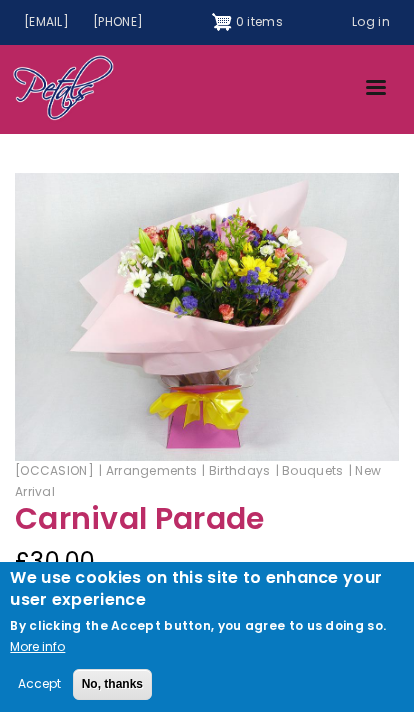click on "No, thanks" at bounding box center [112, 684] 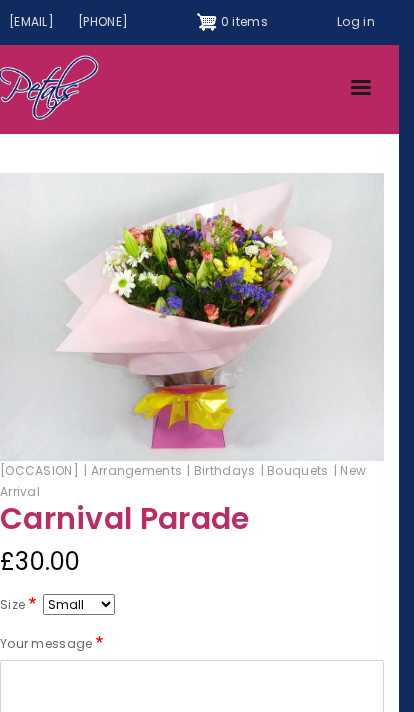 scroll, scrollTop: 0, scrollLeft: 0, axis: both 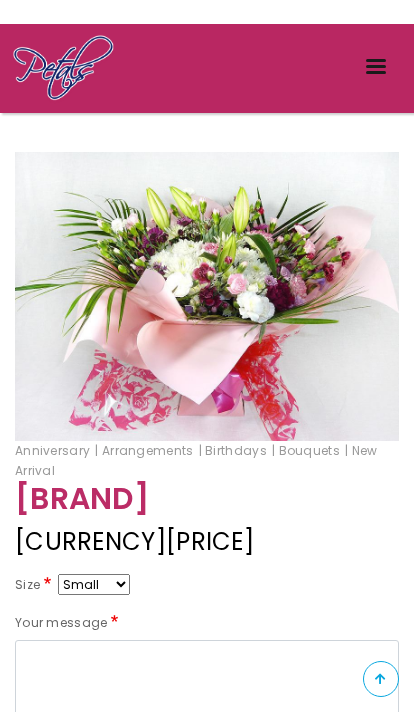 click on "Small Medium Large" at bounding box center (94, 584) 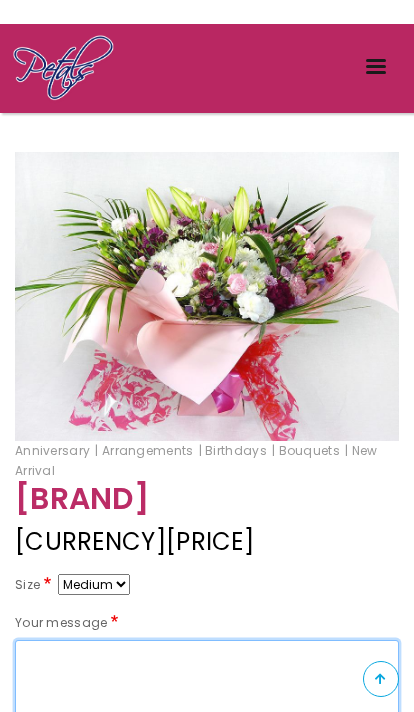 click on "Your message" at bounding box center [207, 690] 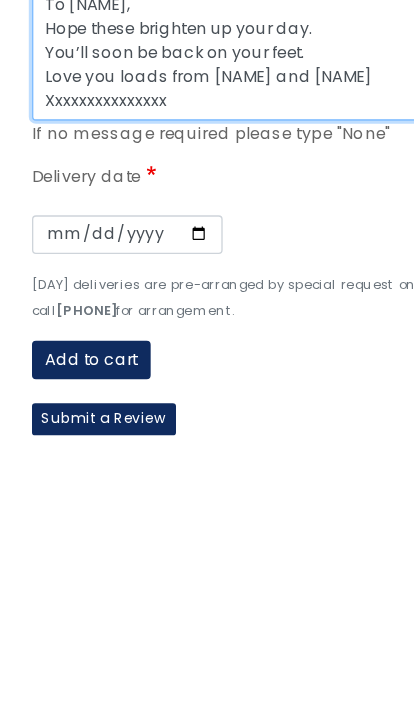 scroll, scrollTop: 378, scrollLeft: 0, axis: vertical 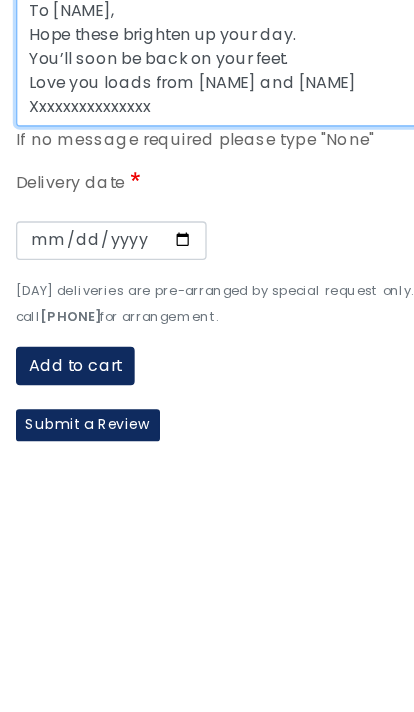 type on "To Lana,
Hope these brighten up your day.
You’ll soon be back on your feet.
Love you loads from Dad and Debs
Xxxxxxxxxxxxxxx" 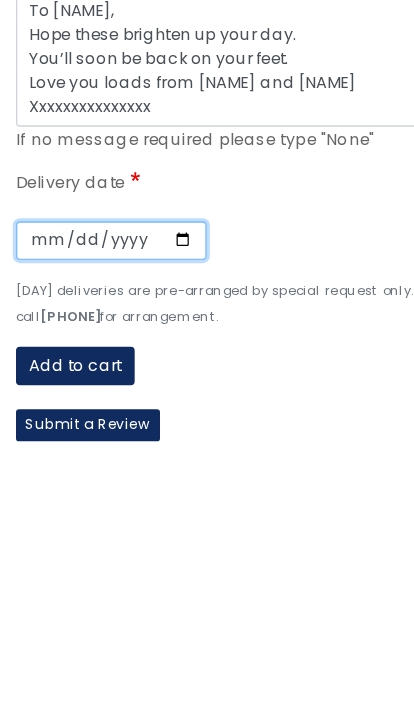 click on "Date" at bounding box center (86, 558) 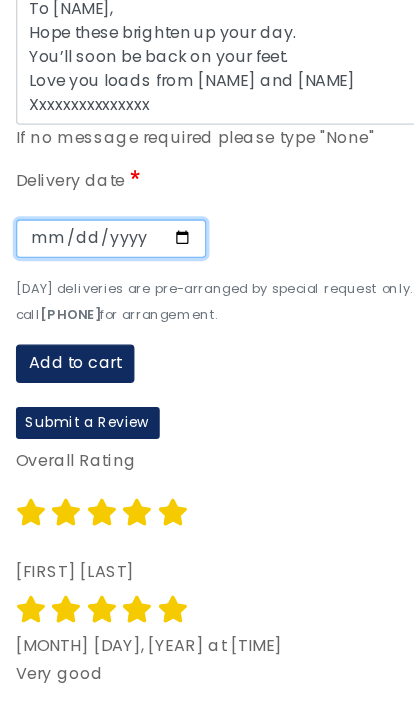 type on "2025-07-07" 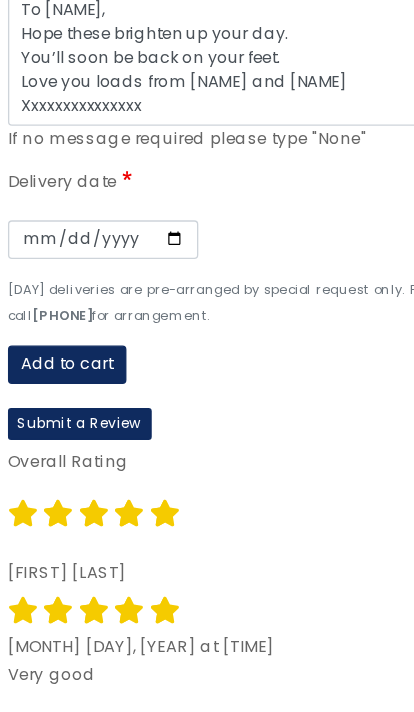 scroll, scrollTop: 665, scrollLeft: 0, axis: vertical 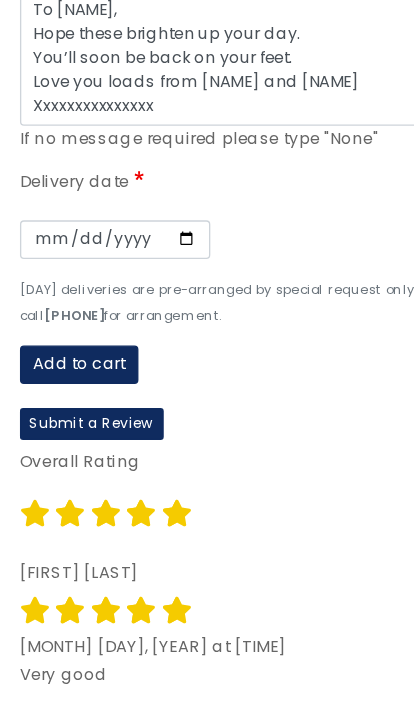 click on "Add to cart" at bounding box center (59, 365) 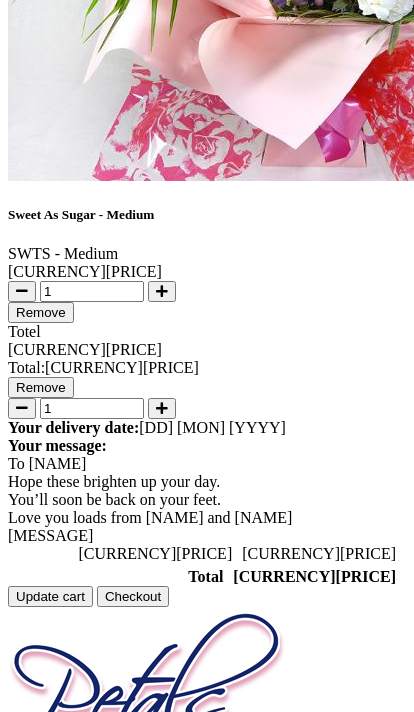 scroll, scrollTop: 758, scrollLeft: 0, axis: vertical 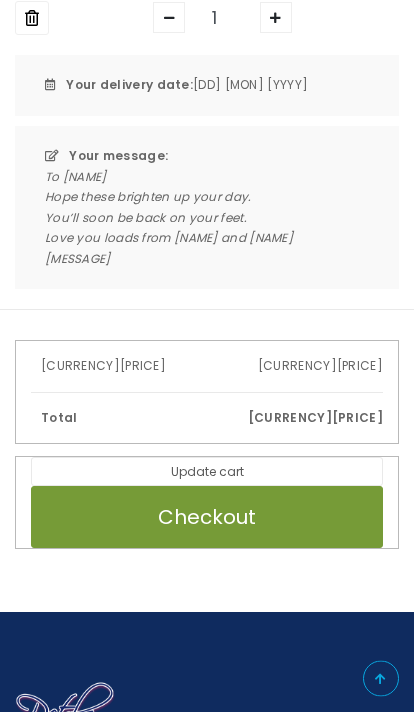 click on "Checkout" at bounding box center [207, 518] 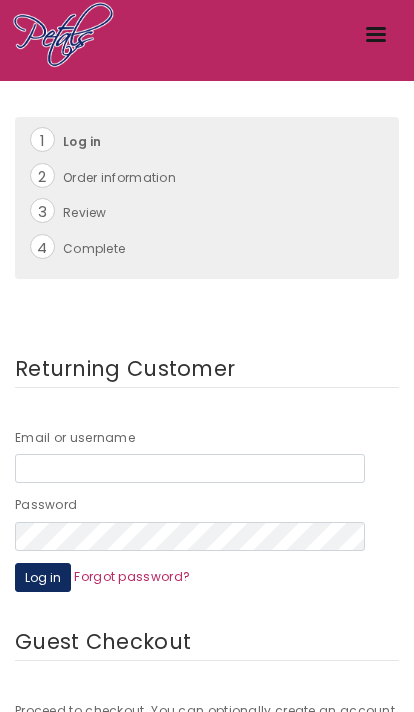 scroll, scrollTop: 87, scrollLeft: 0, axis: vertical 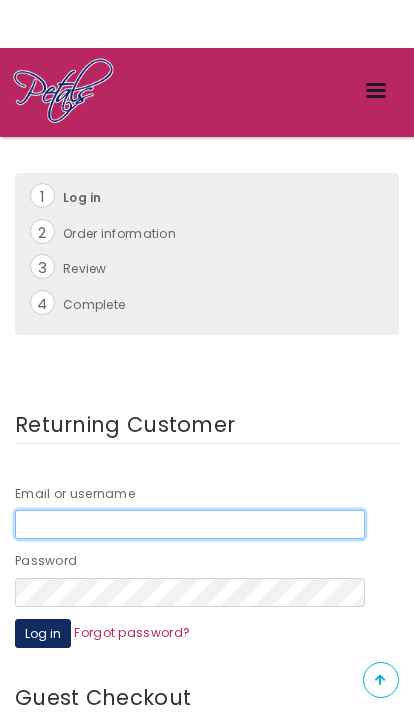 click on "Email or username" at bounding box center [190, 523] 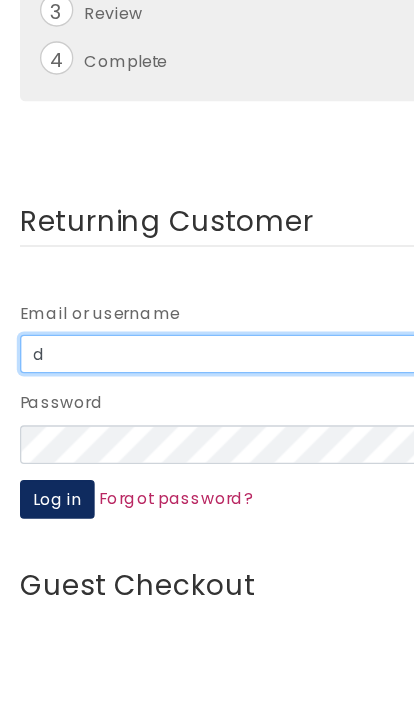 type on "de" 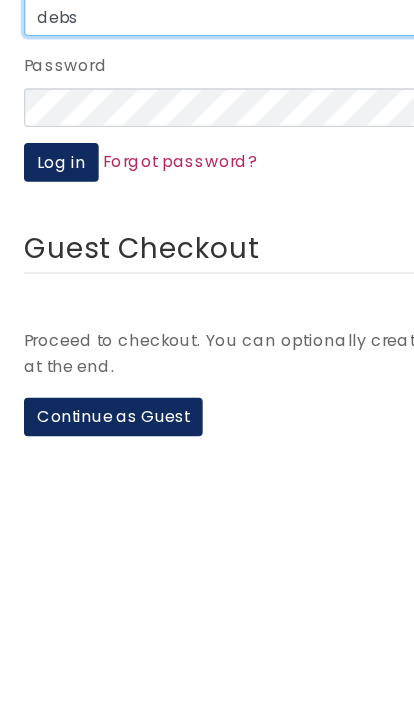 scroll, scrollTop: 227, scrollLeft: 0, axis: vertical 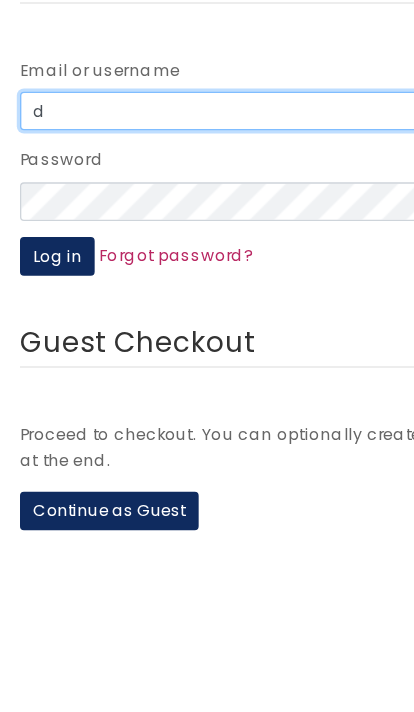 type 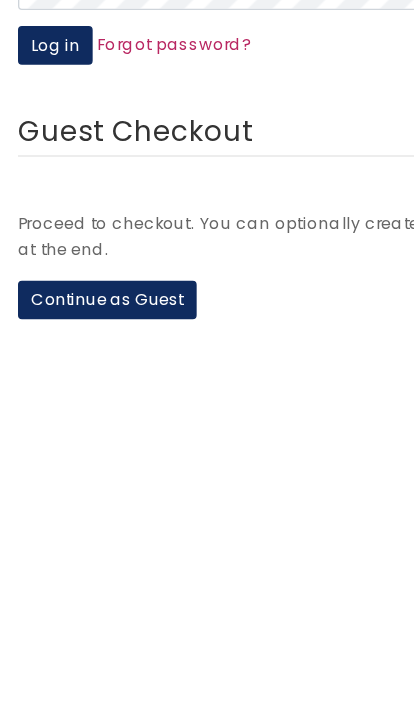 scroll, scrollTop: 324, scrollLeft: 0, axis: vertical 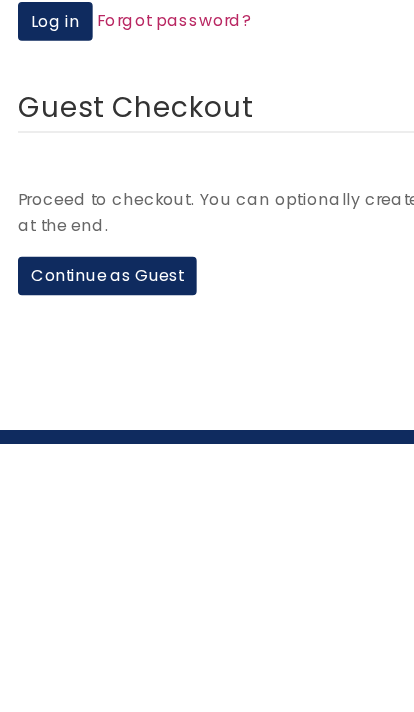 click on "Continue as Guest" at bounding box center (82, 586) 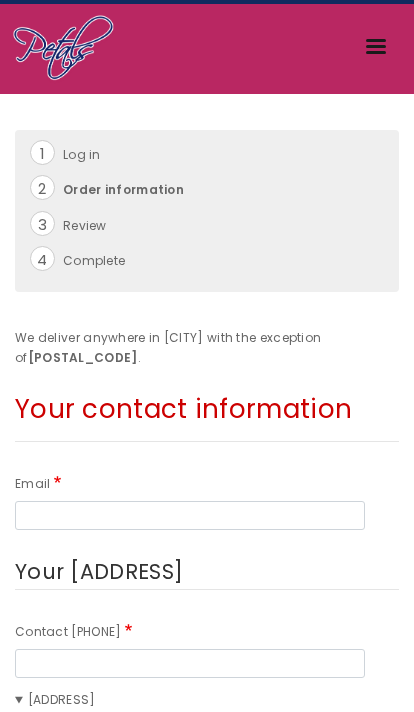 scroll, scrollTop: 126, scrollLeft: 0, axis: vertical 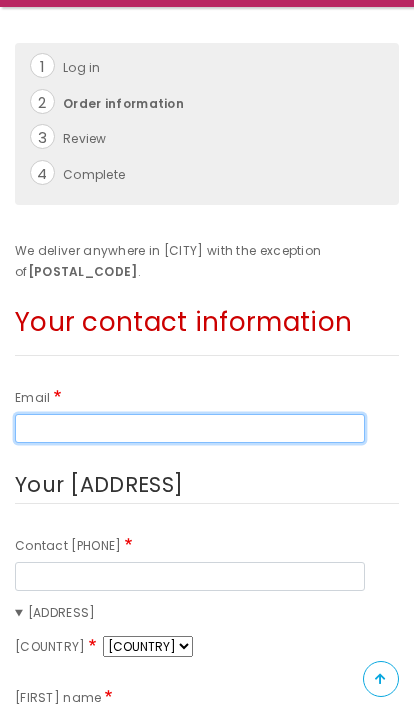 click on "Email" at bounding box center (190, 428) 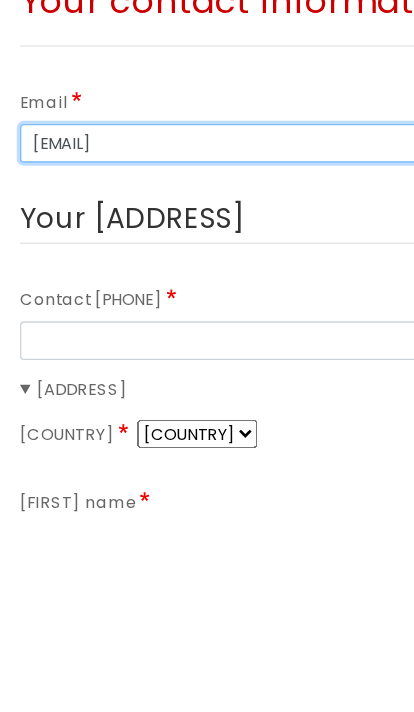 type on "[EMAIL]" 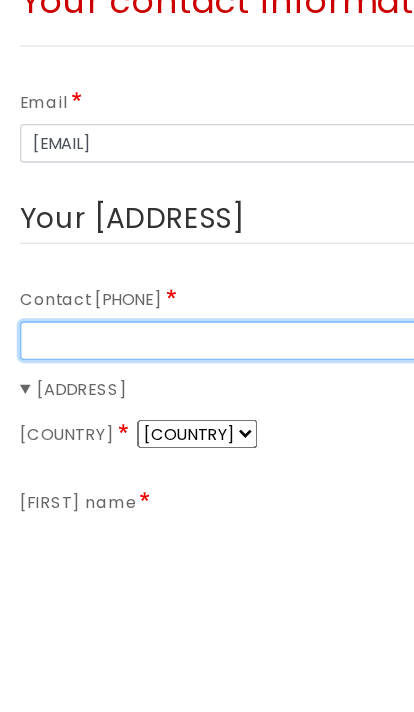 click on "Contact [PHONE]" at bounding box center (190, 577) 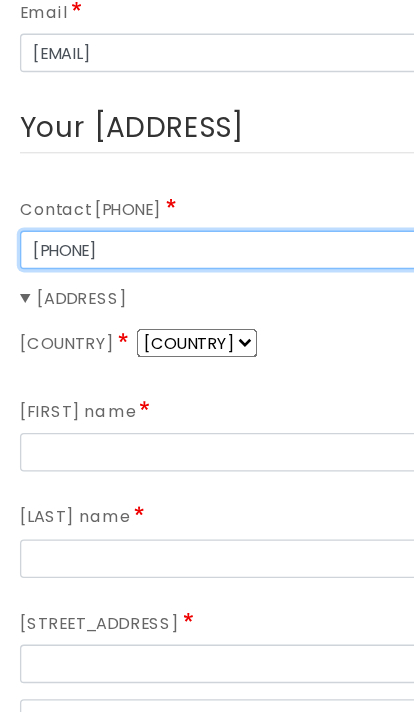 click on "[PHONE]" at bounding box center [190, 278] 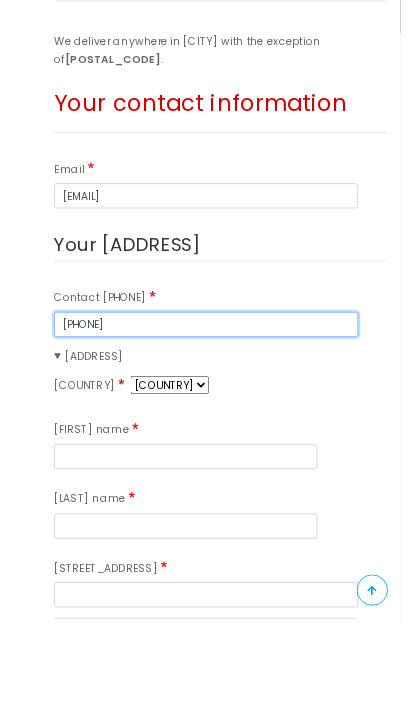 scroll, scrollTop: 467, scrollLeft: 0, axis: vertical 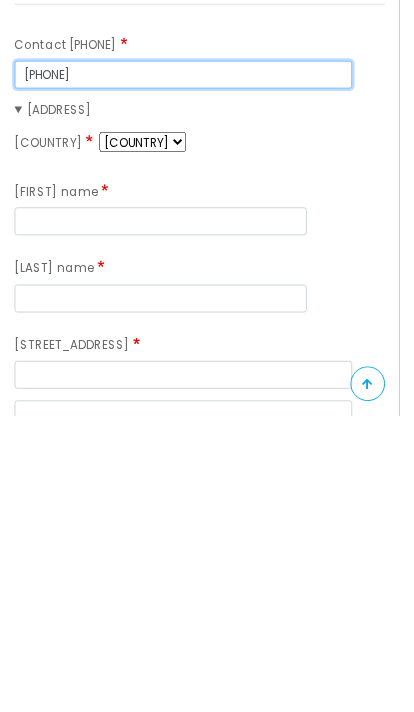 type on "[PHONE]" 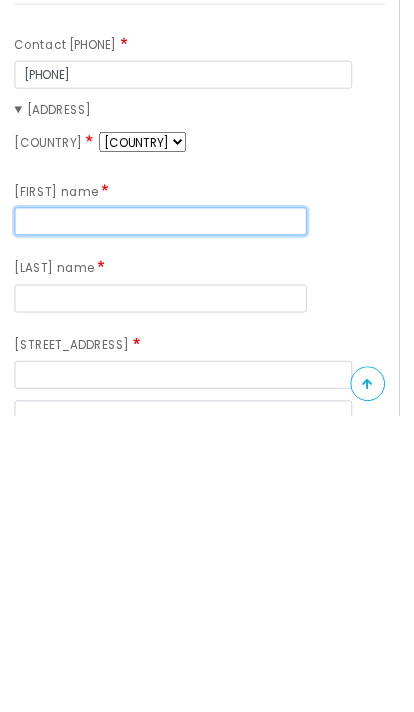 click on "[FIRST] name" at bounding box center [166, 510] 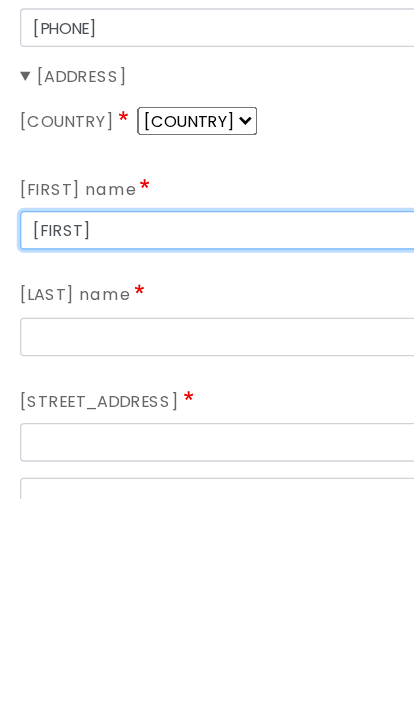 type on "[FIRST]" 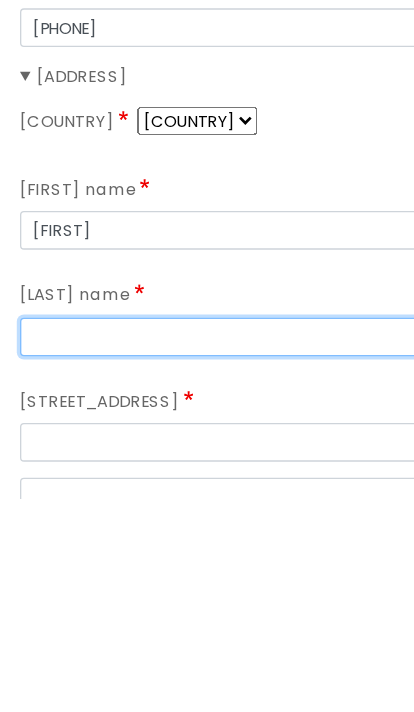 click on "[LAST] name" at bounding box center [166, 590] 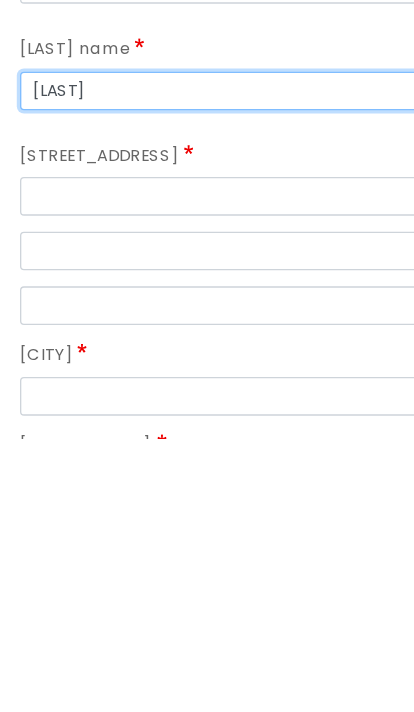 scroll, scrollTop: 611, scrollLeft: 0, axis: vertical 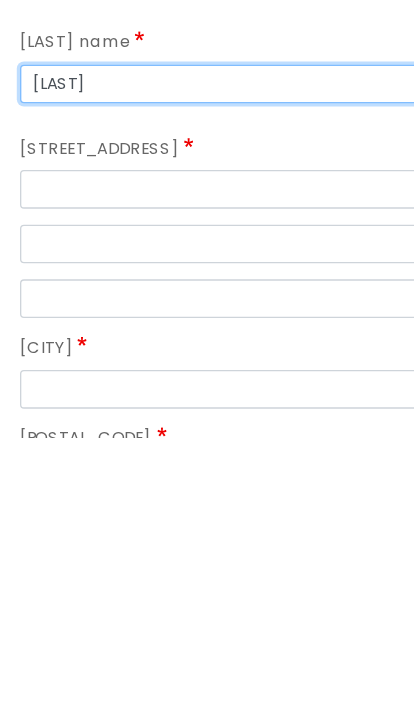 type on "[LAST]" 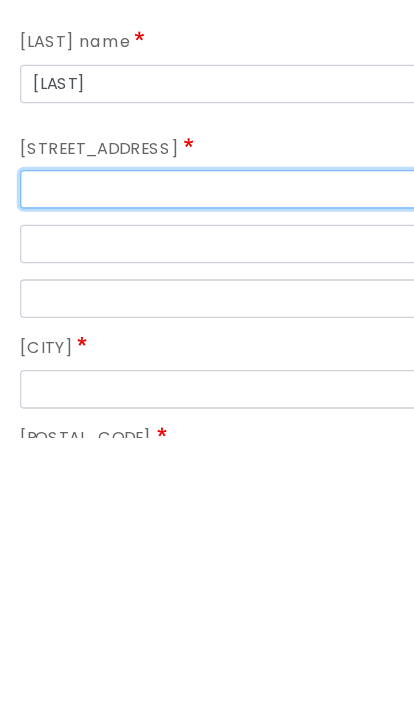 click on "[STREET_ADDRESS]" at bounding box center [190, 525] 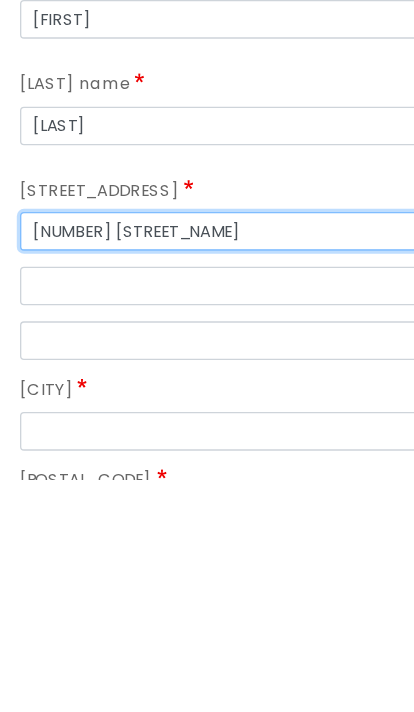type on "[NUMBER] [STREET_NAME]" 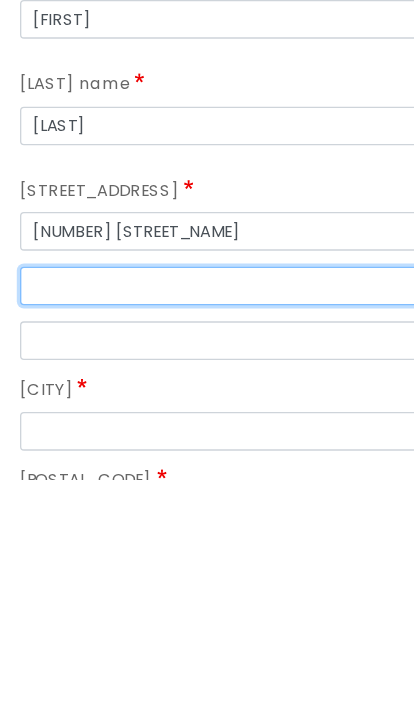 click on "[STREET_ADDRESS] line 2" at bounding box center (190, 566) 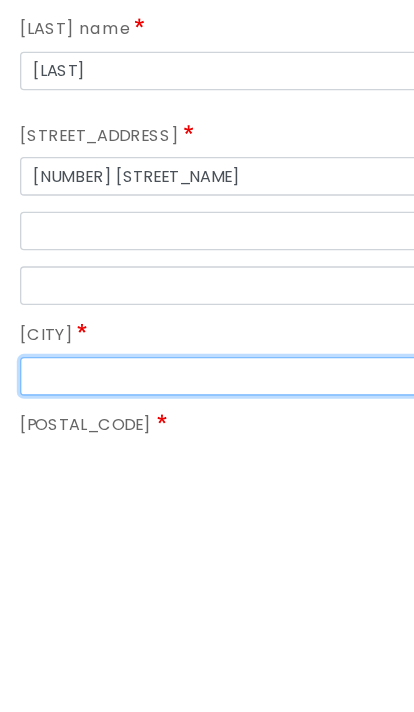 click on "[CITY]" at bounding box center [190, 665] 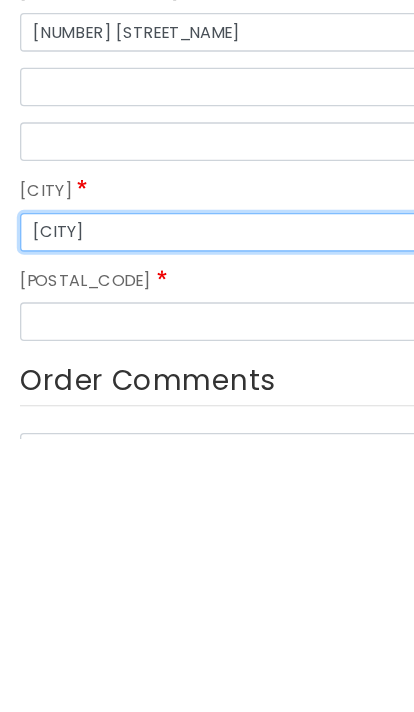 type on "[CITY]" 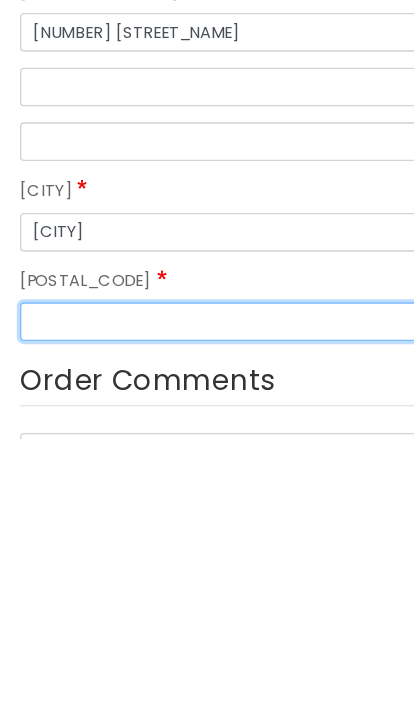 click on "[POSTAL_CODE]" at bounding box center [190, 624] 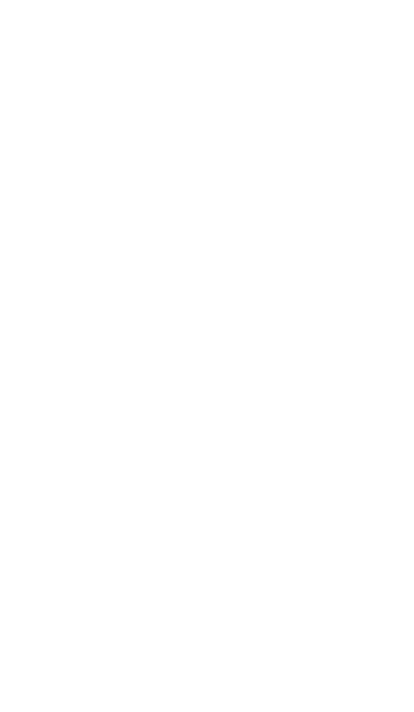scroll, scrollTop: 399, scrollLeft: 0, axis: vertical 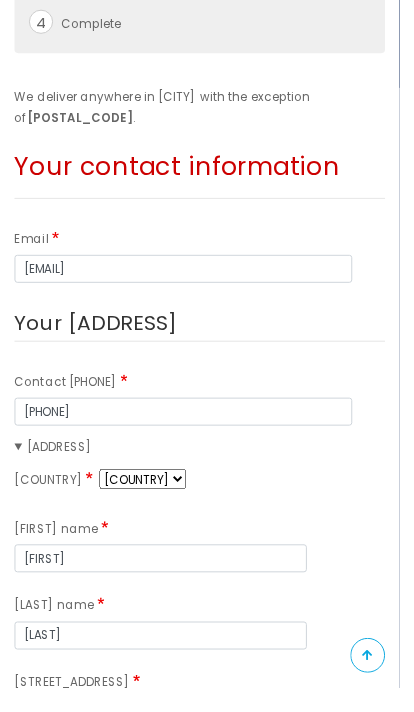 type on "[POSTAL_CODE]" 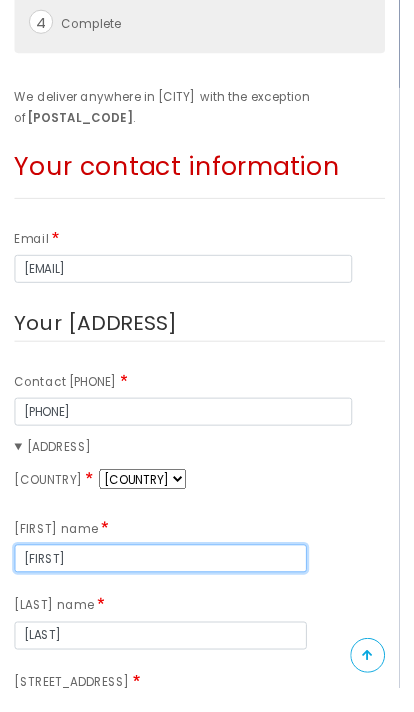click on "[FIRST]" at bounding box center [166, 578] 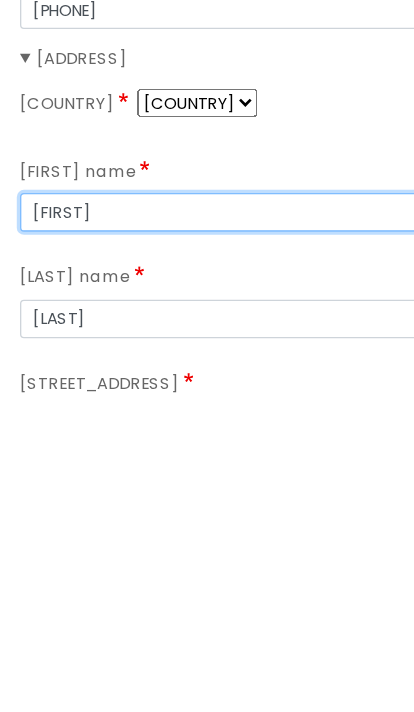 type on "[FIRST]" 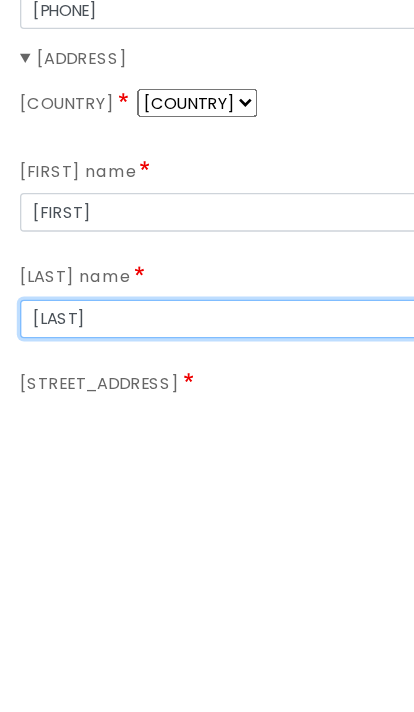 click on "[LAST]" at bounding box center [166, 647] 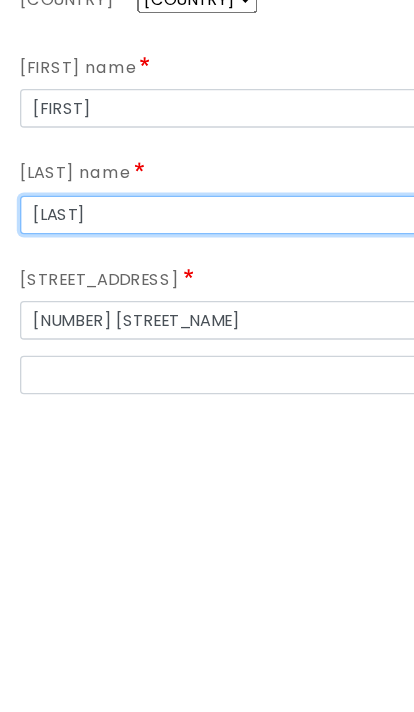 type on "[LAST]" 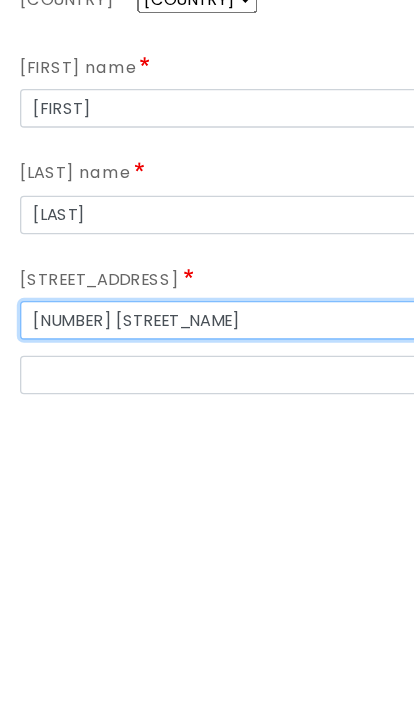 click on "[NUMBER] [STREET_NAME]" at bounding box center [190, 648] 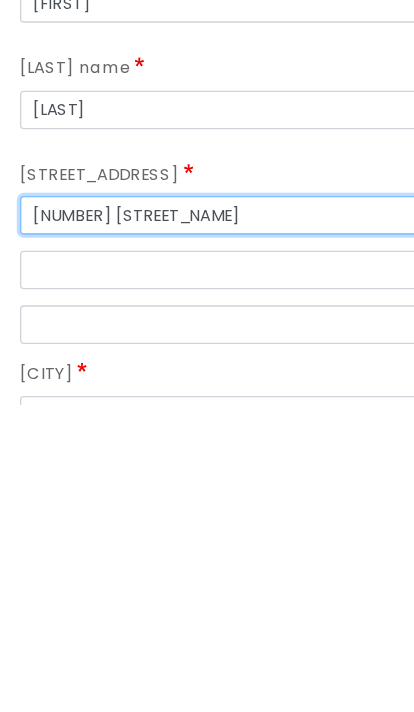 type on "[NUMBER] [STREET_NAME]" 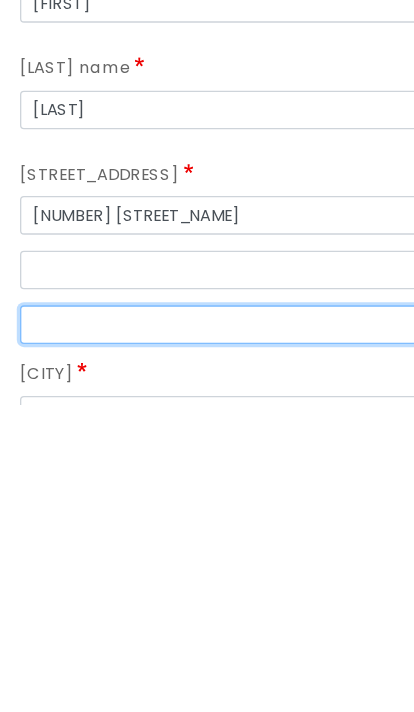 click on "[STREET_ADDRESS] line 3" at bounding box center (190, 651) 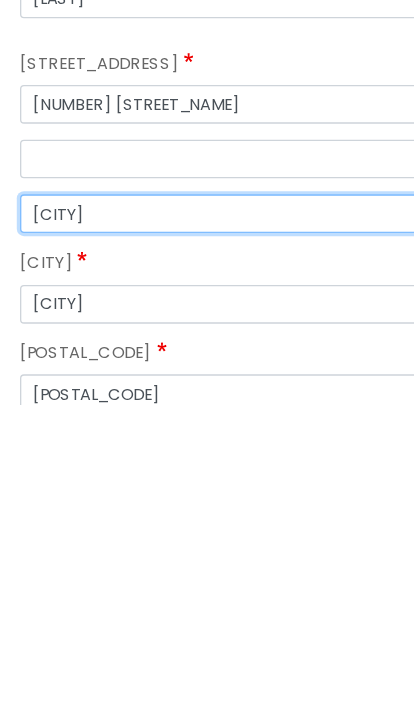 type on "[CITY]" 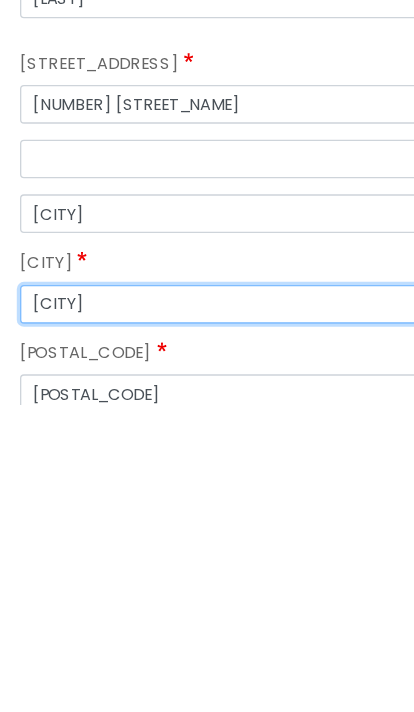 click on "[CITY]" at bounding box center [190, 636] 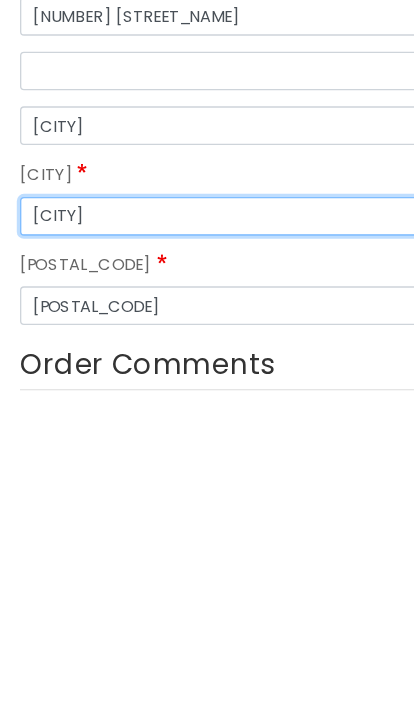 type on "[CITY]" 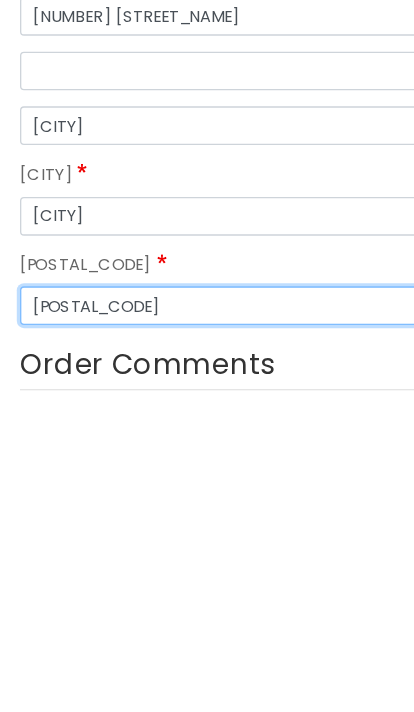 click on "[POSTAL_CODE]" at bounding box center [190, 637] 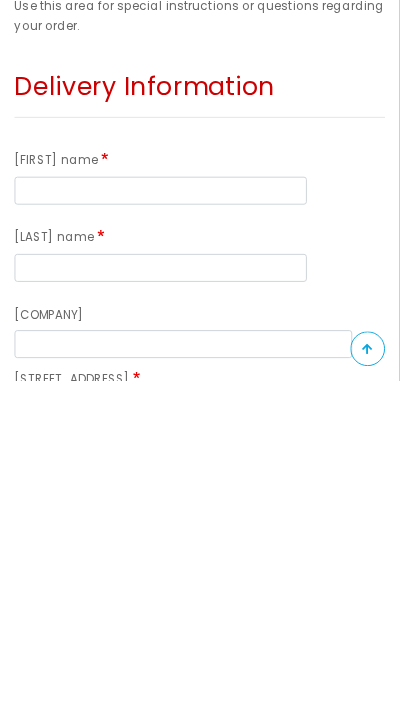 scroll, scrollTop: 1225, scrollLeft: 0, axis: vertical 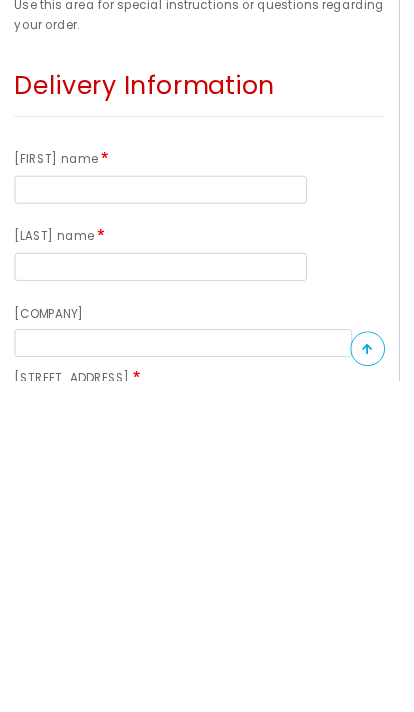 type on "[POSTAL_CODE]" 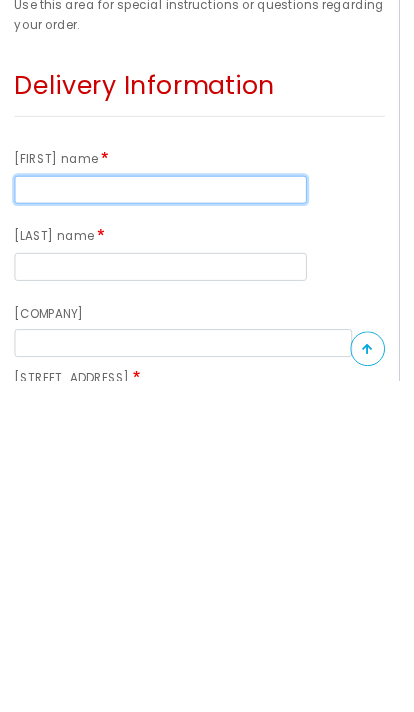 click on "[FIRST] name" at bounding box center [166, 514] 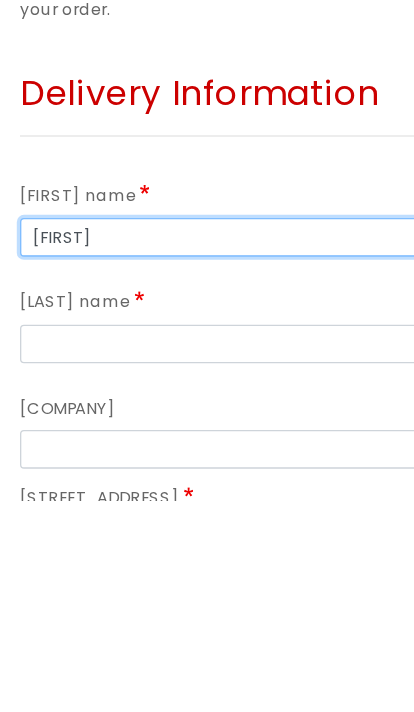 type on "[FIRST]" 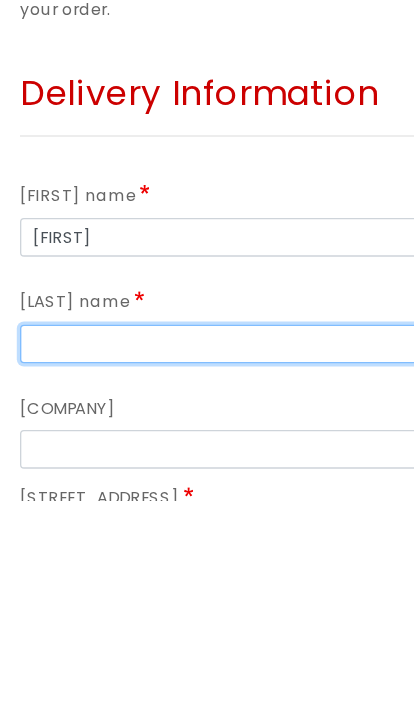 click on "[LAST] name" at bounding box center (166, 594) 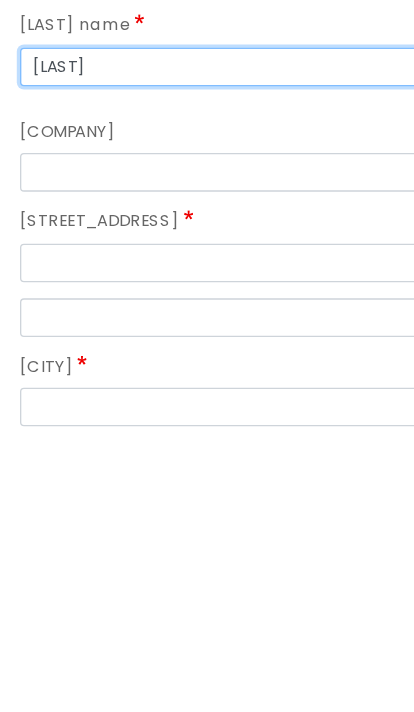 type on "[LAST]" 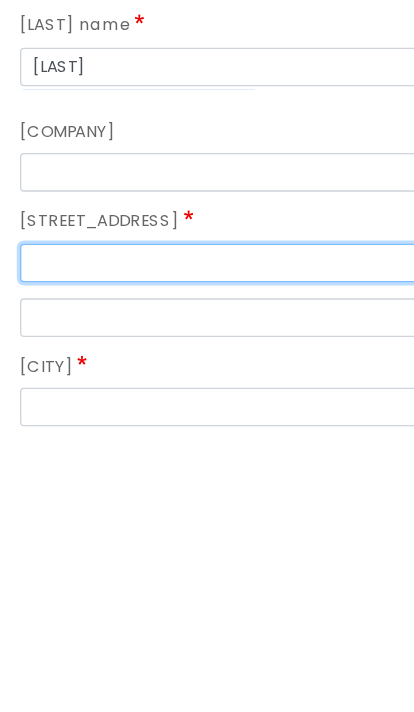 click on "[STREET_ADDRESS]" at bounding box center [190, 580] 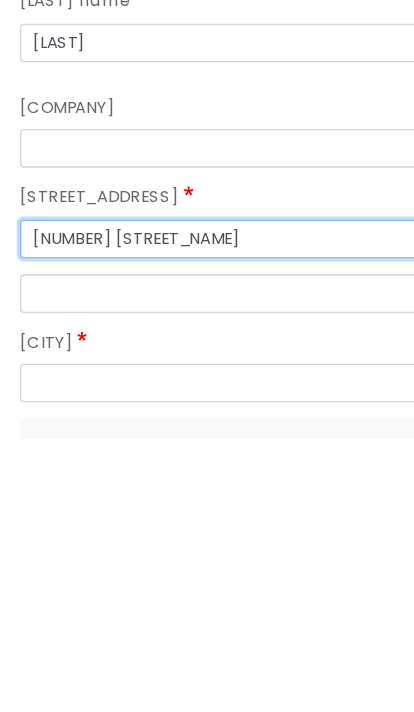 type on "[NUMBER] [STREET_NAME]" 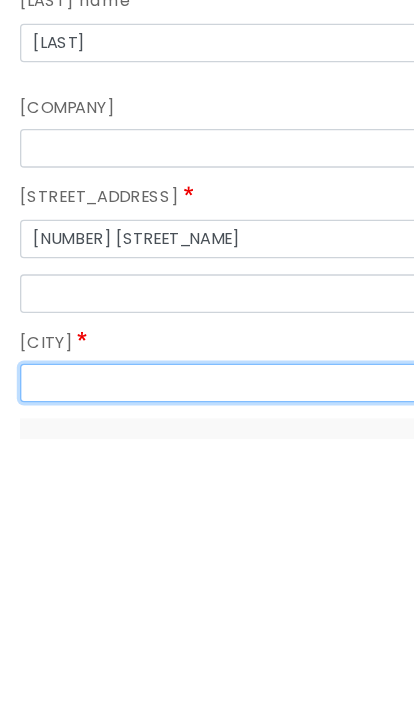 click on "[CITY]" at bounding box center (190, 670) 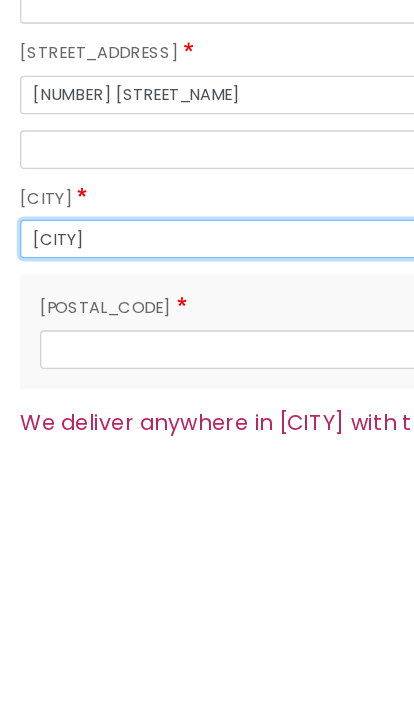 type on "[CITY]" 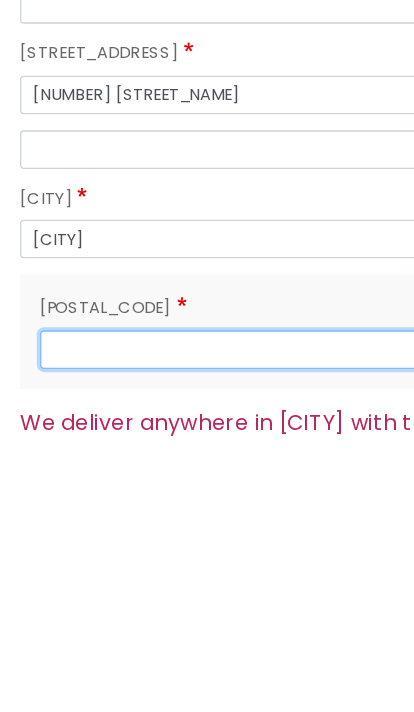 click on "[POSTAL_CODE]" at bounding box center [205, 645] 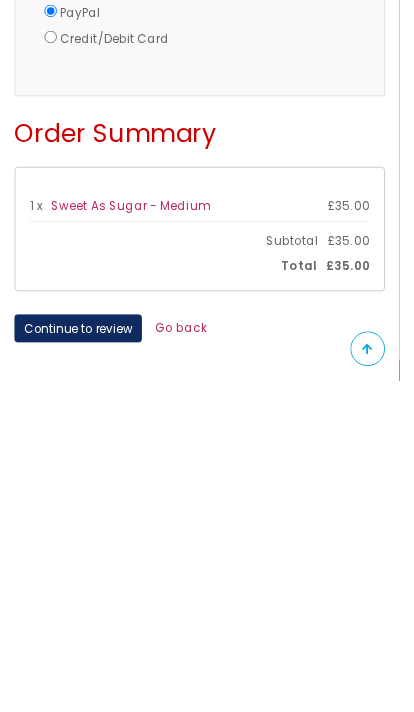 scroll, scrollTop: 2034, scrollLeft: 0, axis: vertical 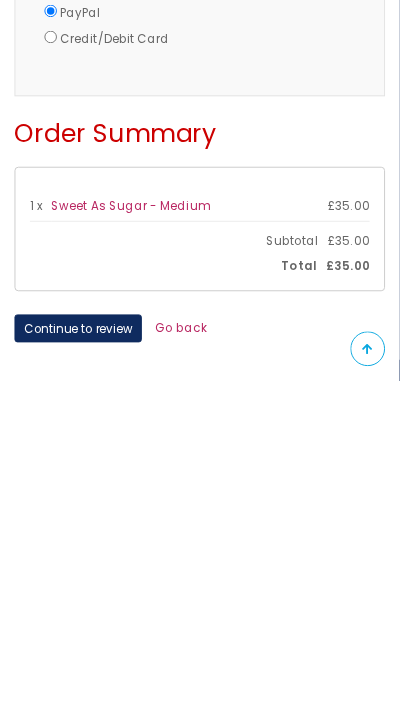 type on "[POSTAL_CODE]" 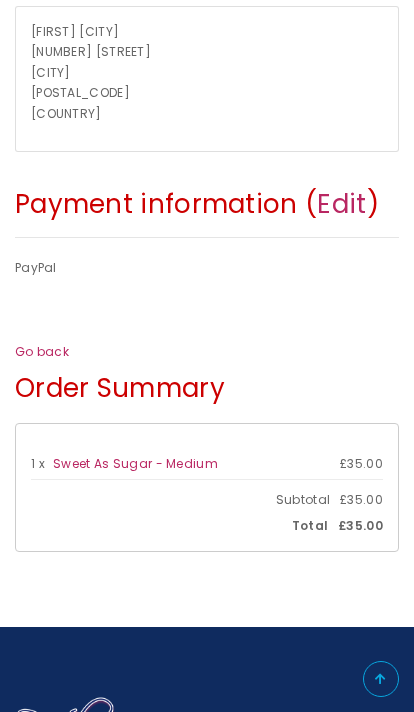 scroll, scrollTop: 902, scrollLeft: 0, axis: vertical 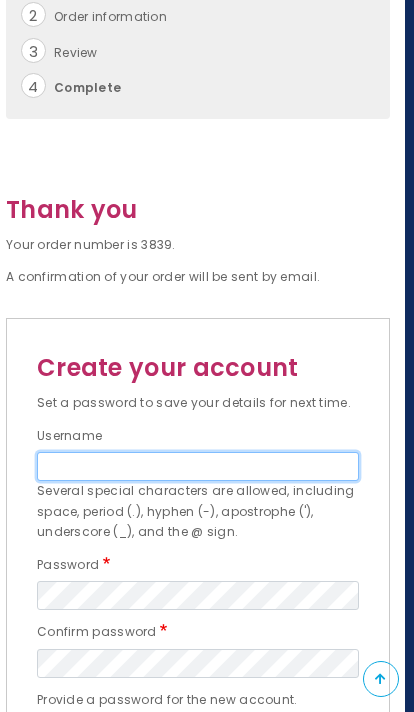 click on "Username" at bounding box center (198, 466) 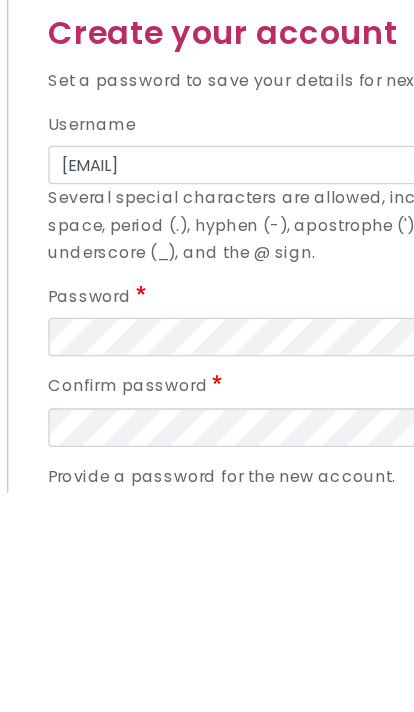 click on "Username
[EMAIL]
Several special characters are allowed, including space, period (.), hyphen (-), apostrophe ('), underscore (_), and the @ sign.
Password
Confirm password
Provide a password for the new account.
Create account" at bounding box center (201, 589) 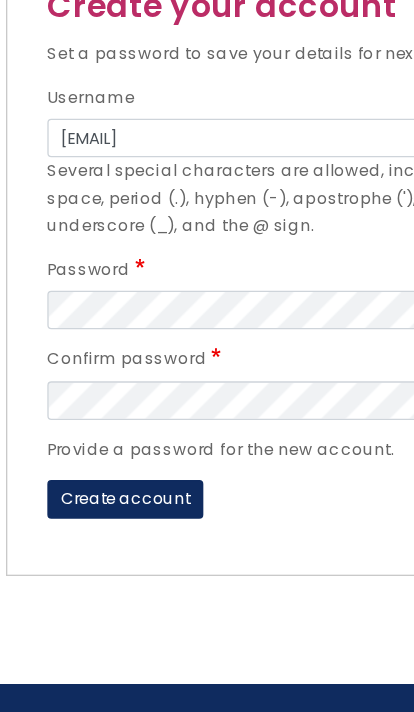 scroll, scrollTop: 647, scrollLeft: 6, axis: both 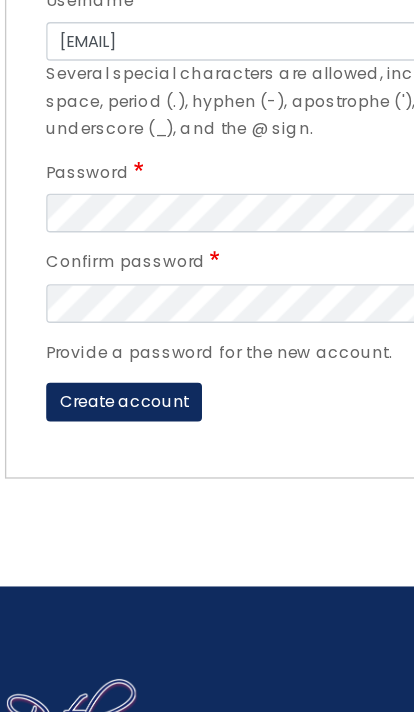 click on "Create account" at bounding box center [98, 393] 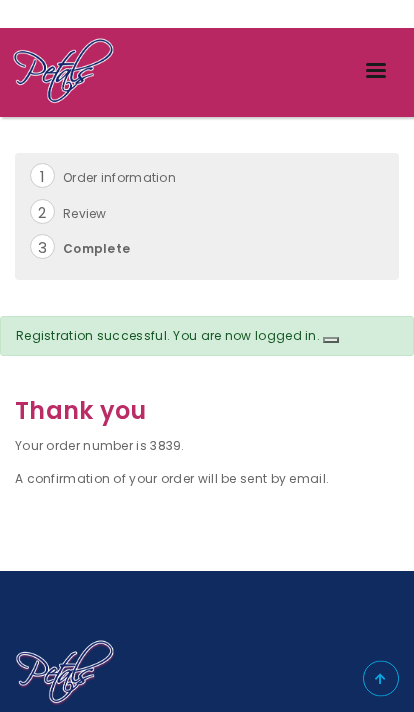 scroll, scrollTop: 123, scrollLeft: 0, axis: vertical 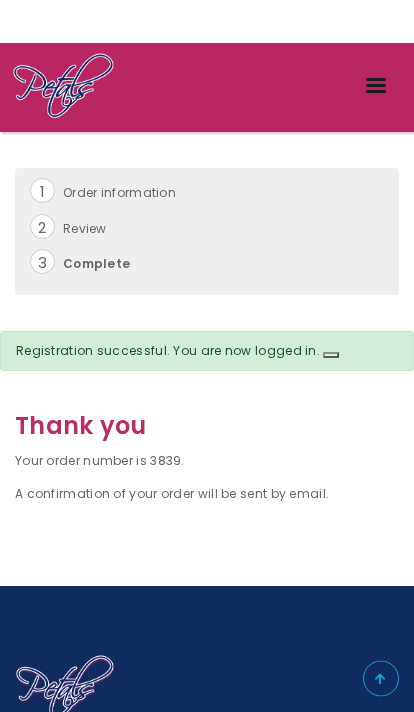click on "Menu" at bounding box center [377, 88] 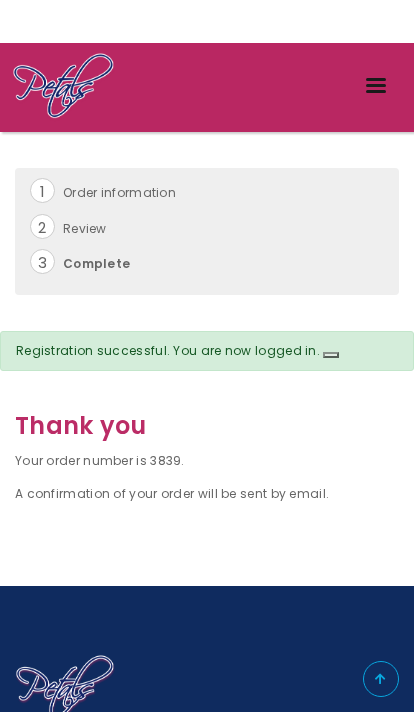 click on "Order information
Review
Complete" at bounding box center (207, 231) 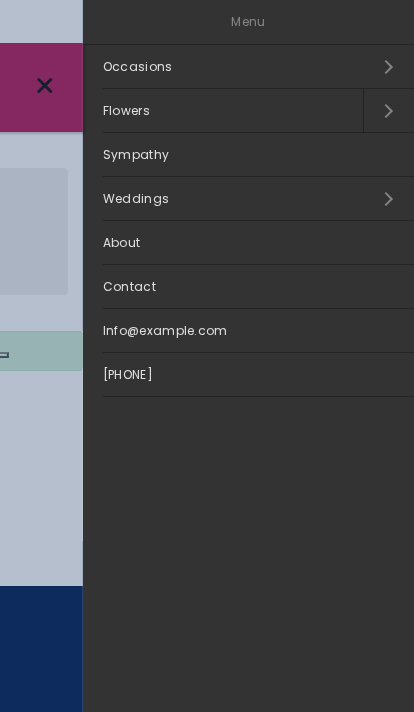 click on "Contact" at bounding box center [248, 287] 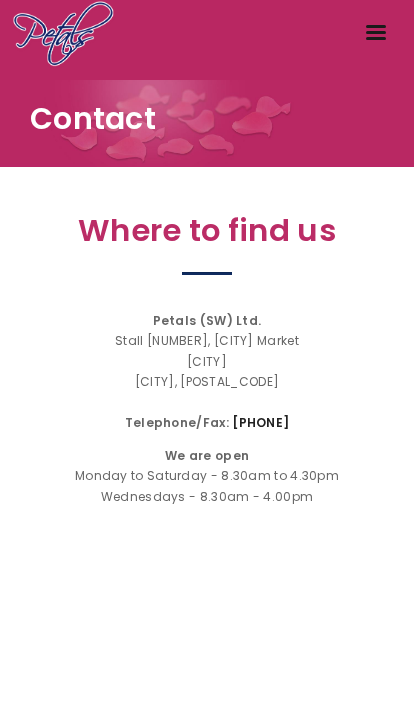 scroll, scrollTop: 0, scrollLeft: 0, axis: both 